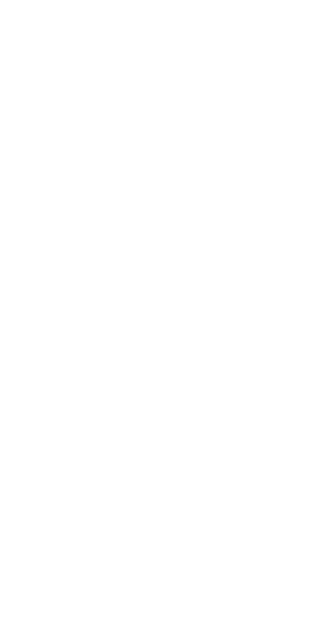 scroll, scrollTop: 0, scrollLeft: 0, axis: both 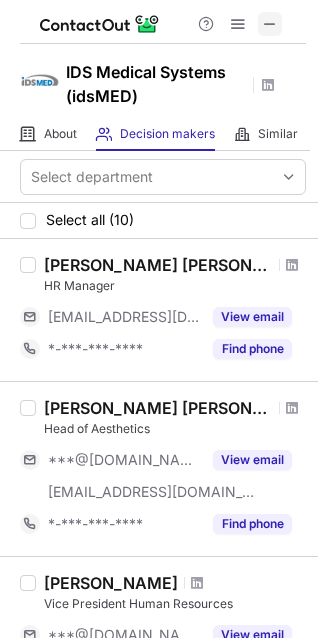 click at bounding box center [270, 24] 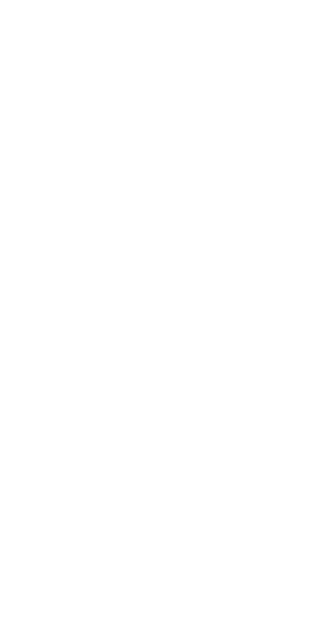 scroll, scrollTop: 0, scrollLeft: 0, axis: both 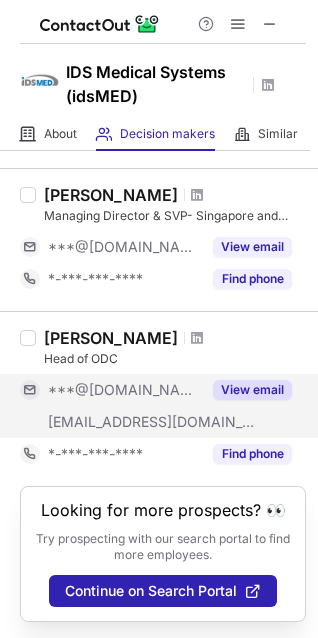 click on "View email" at bounding box center (252, 390) 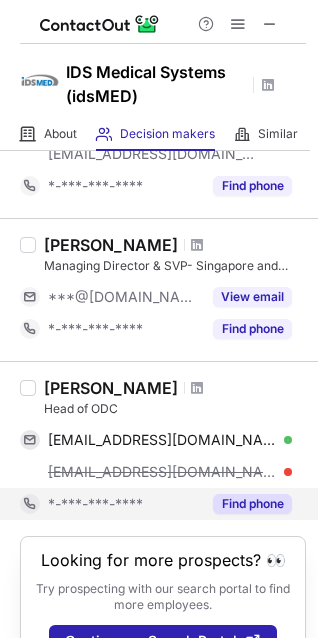 scroll, scrollTop: 1285, scrollLeft: 0, axis: vertical 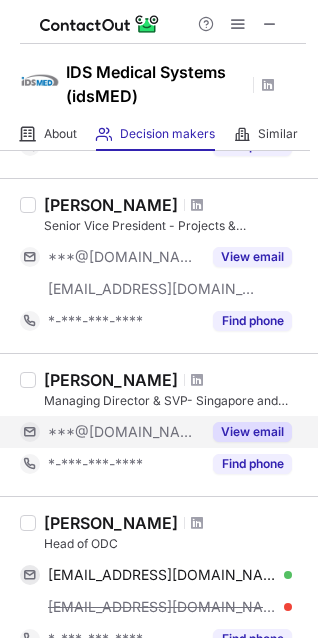click on "View email" at bounding box center [252, 432] 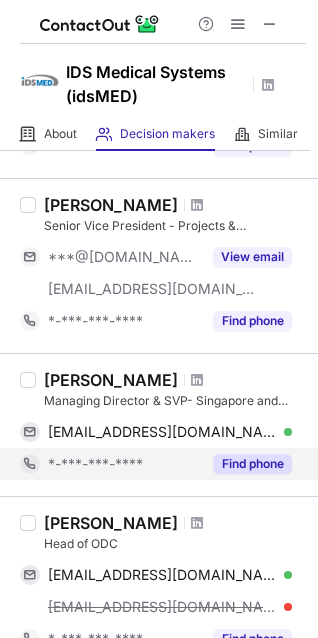 click on "Find phone" at bounding box center (252, 464) 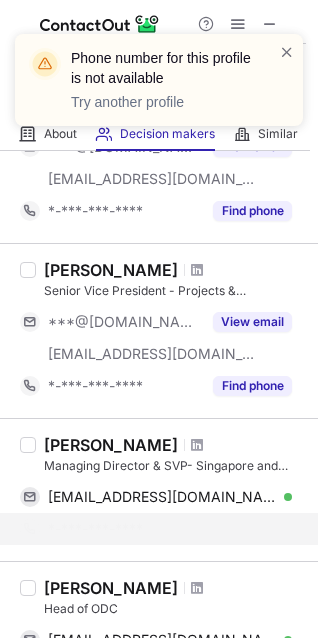scroll, scrollTop: 1185, scrollLeft: 0, axis: vertical 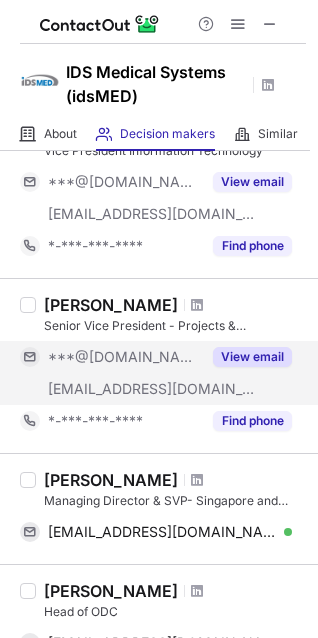 click on "View email" at bounding box center (252, 357) 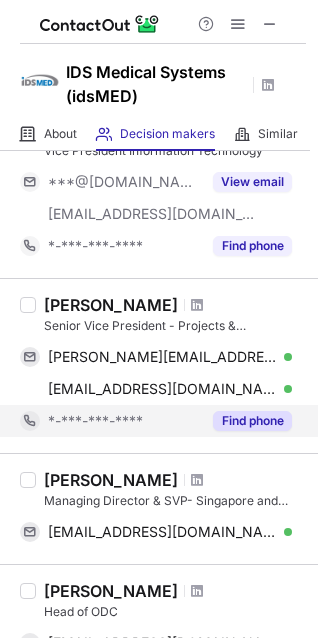 click on "Find phone" at bounding box center (252, 421) 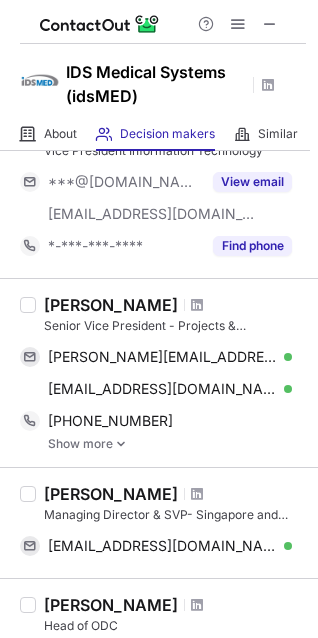 click on "Show more" at bounding box center [177, 444] 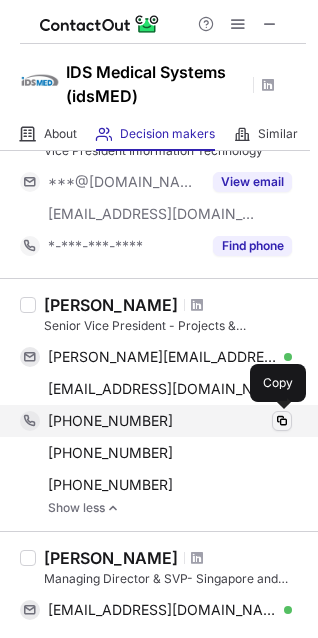 click at bounding box center [282, 421] 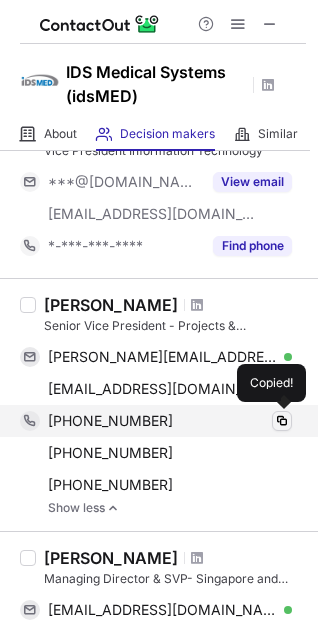 click at bounding box center [282, 421] 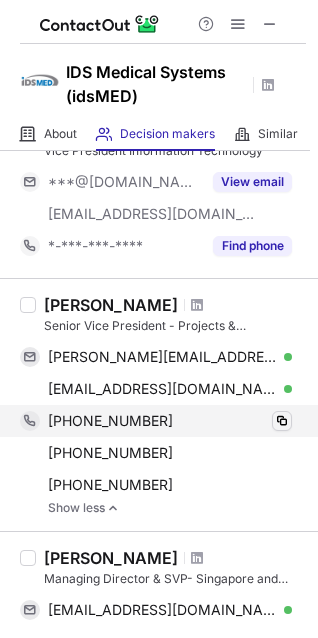 click at bounding box center [282, 421] 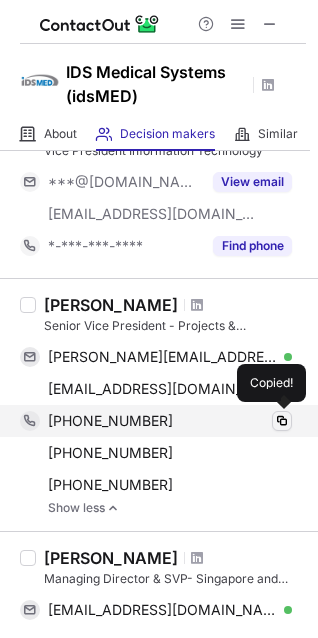 click at bounding box center (282, 421) 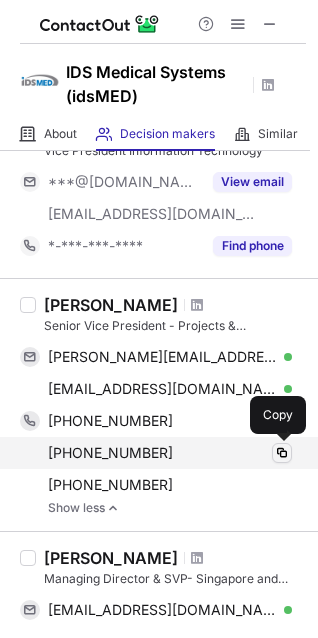 click at bounding box center [282, 453] 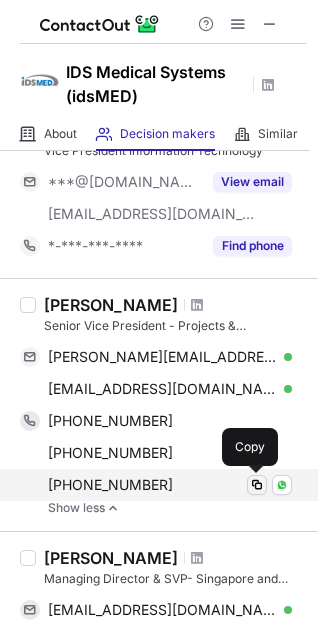 click at bounding box center [257, 485] 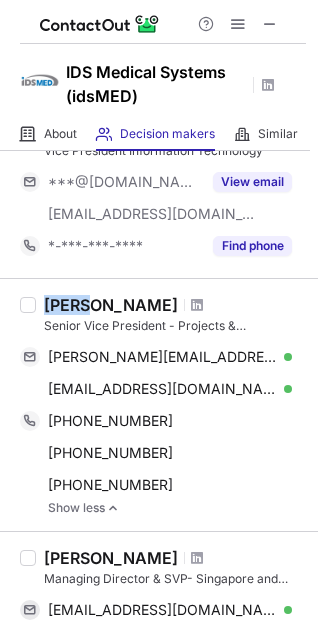 drag, startPoint x: 44, startPoint y: 305, endPoint x: 91, endPoint y: 294, distance: 48.270073 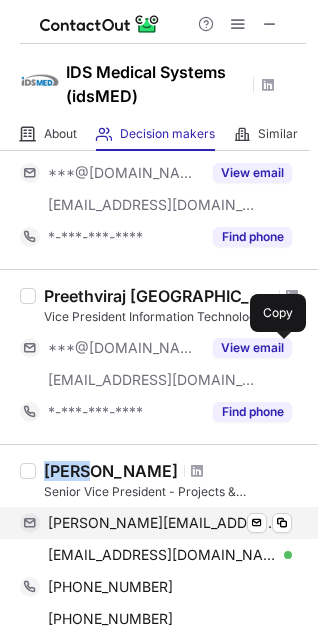 scroll, scrollTop: 985, scrollLeft: 0, axis: vertical 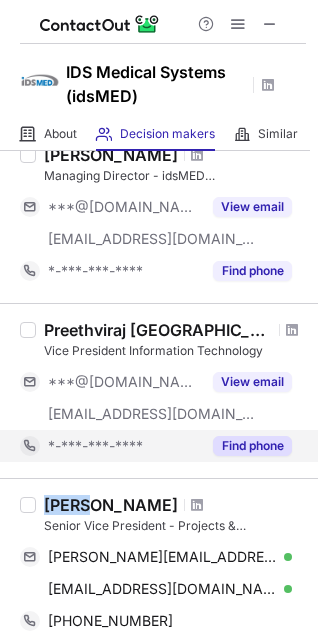 click on "Find phone" at bounding box center [252, 446] 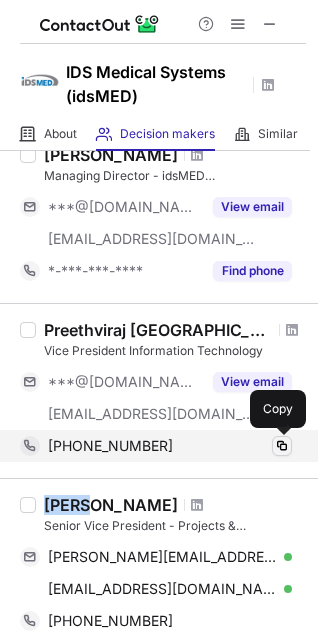 click at bounding box center (282, 446) 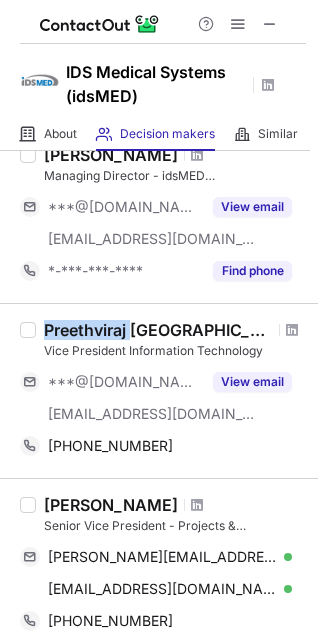 drag, startPoint x: 47, startPoint y: 326, endPoint x: 136, endPoint y: 325, distance: 89.005615 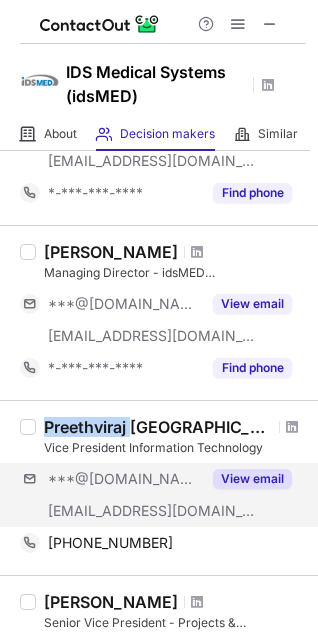 scroll, scrollTop: 885, scrollLeft: 0, axis: vertical 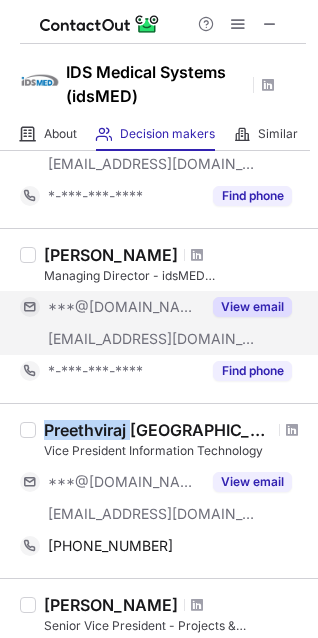 click on "View email" at bounding box center [252, 307] 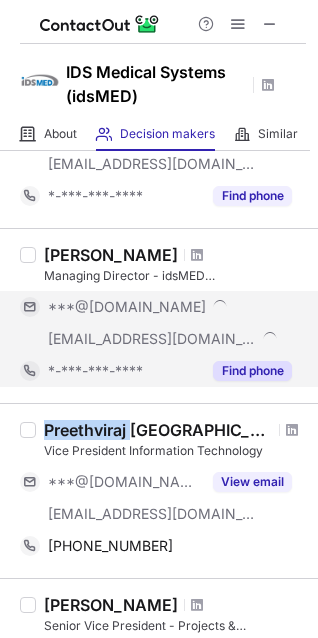 click on "Find phone" at bounding box center (252, 371) 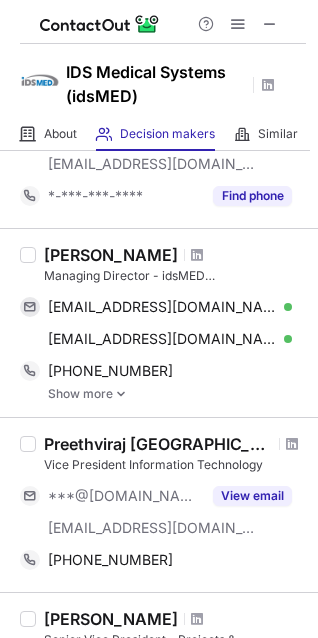 click on "Show more" at bounding box center [177, 394] 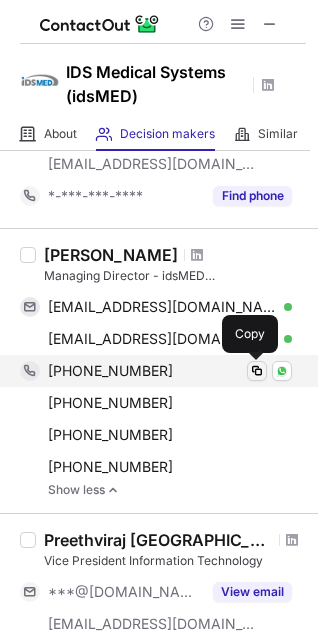 click at bounding box center (257, 371) 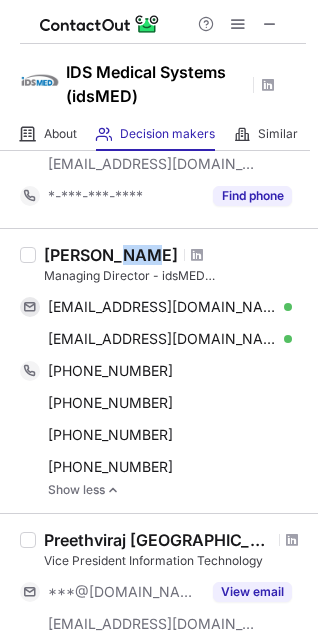 drag, startPoint x: 101, startPoint y: 256, endPoint x: 125, endPoint y: 245, distance: 26.400757 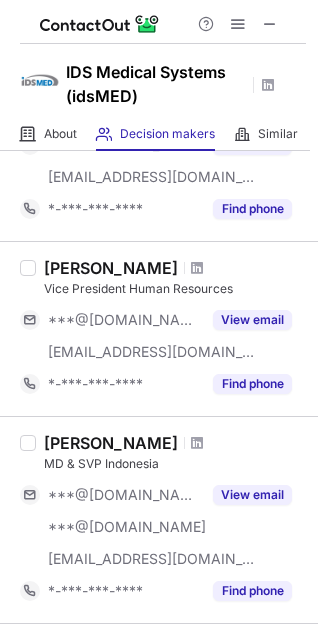 scroll, scrollTop: 285, scrollLeft: 0, axis: vertical 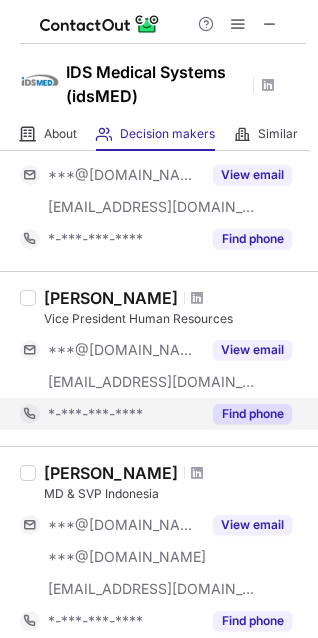 click on "Find phone" at bounding box center [252, 414] 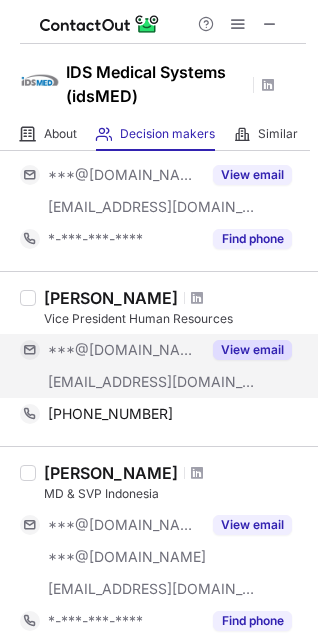 click on "View email" at bounding box center [252, 350] 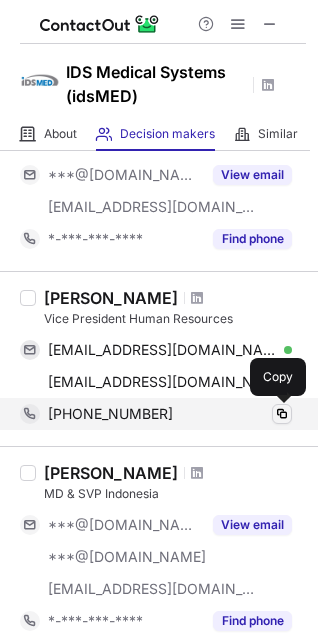 click at bounding box center (282, 414) 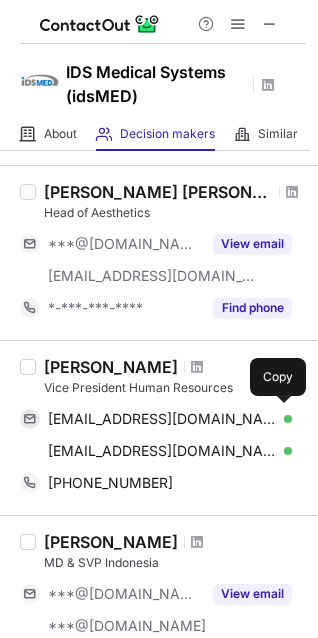 scroll, scrollTop: 185, scrollLeft: 0, axis: vertical 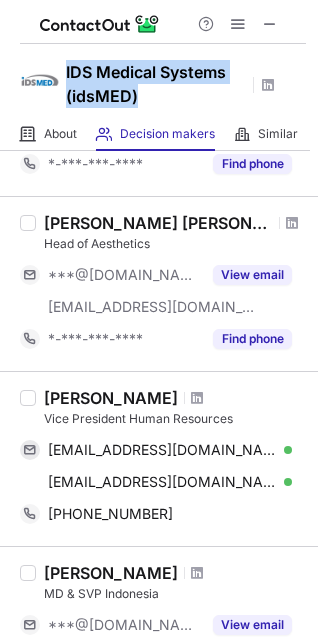 drag, startPoint x: 67, startPoint y: 71, endPoint x: 154, endPoint y: 109, distance: 94.93682 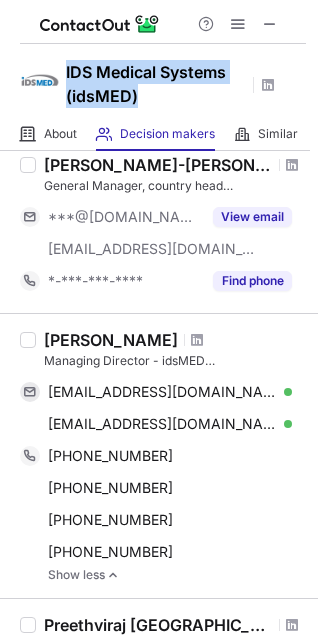 scroll, scrollTop: 1000, scrollLeft: 0, axis: vertical 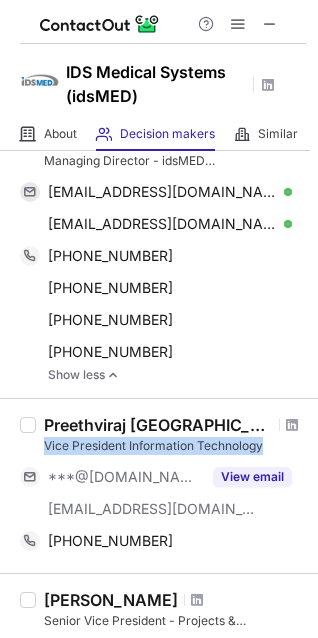 drag, startPoint x: 42, startPoint y: 448, endPoint x: 262, endPoint y: 437, distance: 220.27483 